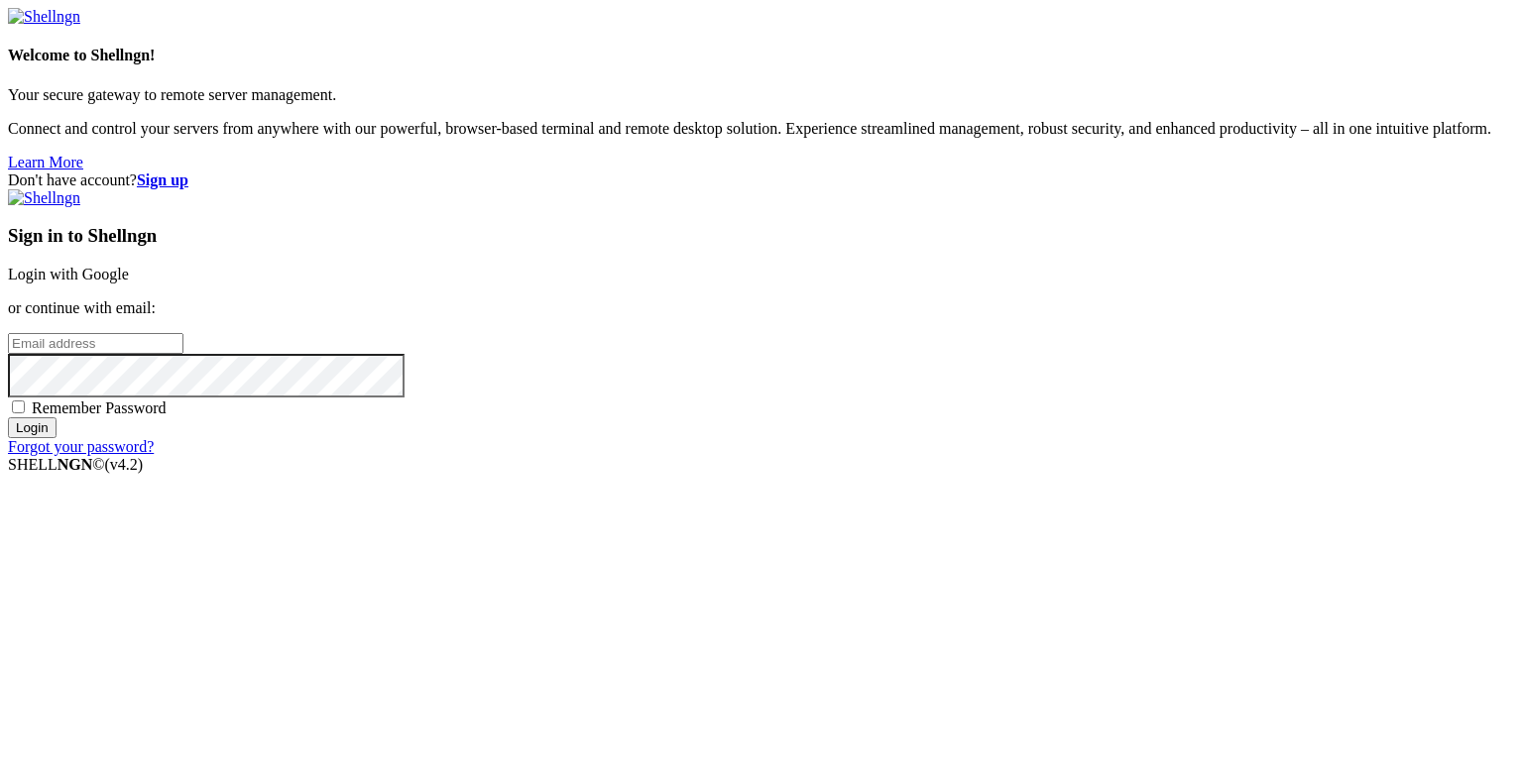 scroll, scrollTop: 0, scrollLeft: 0, axis: both 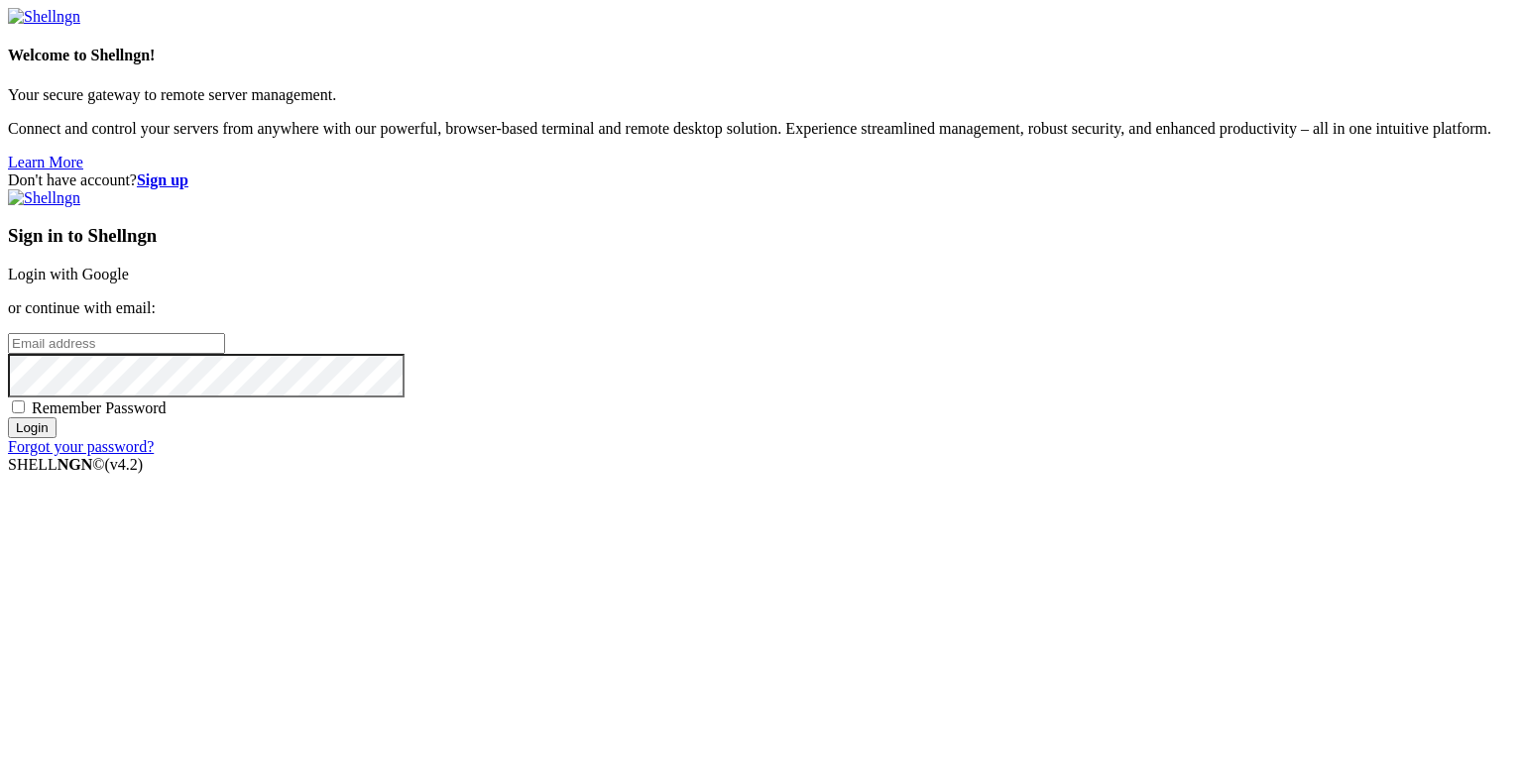 click at bounding box center [116, 343] 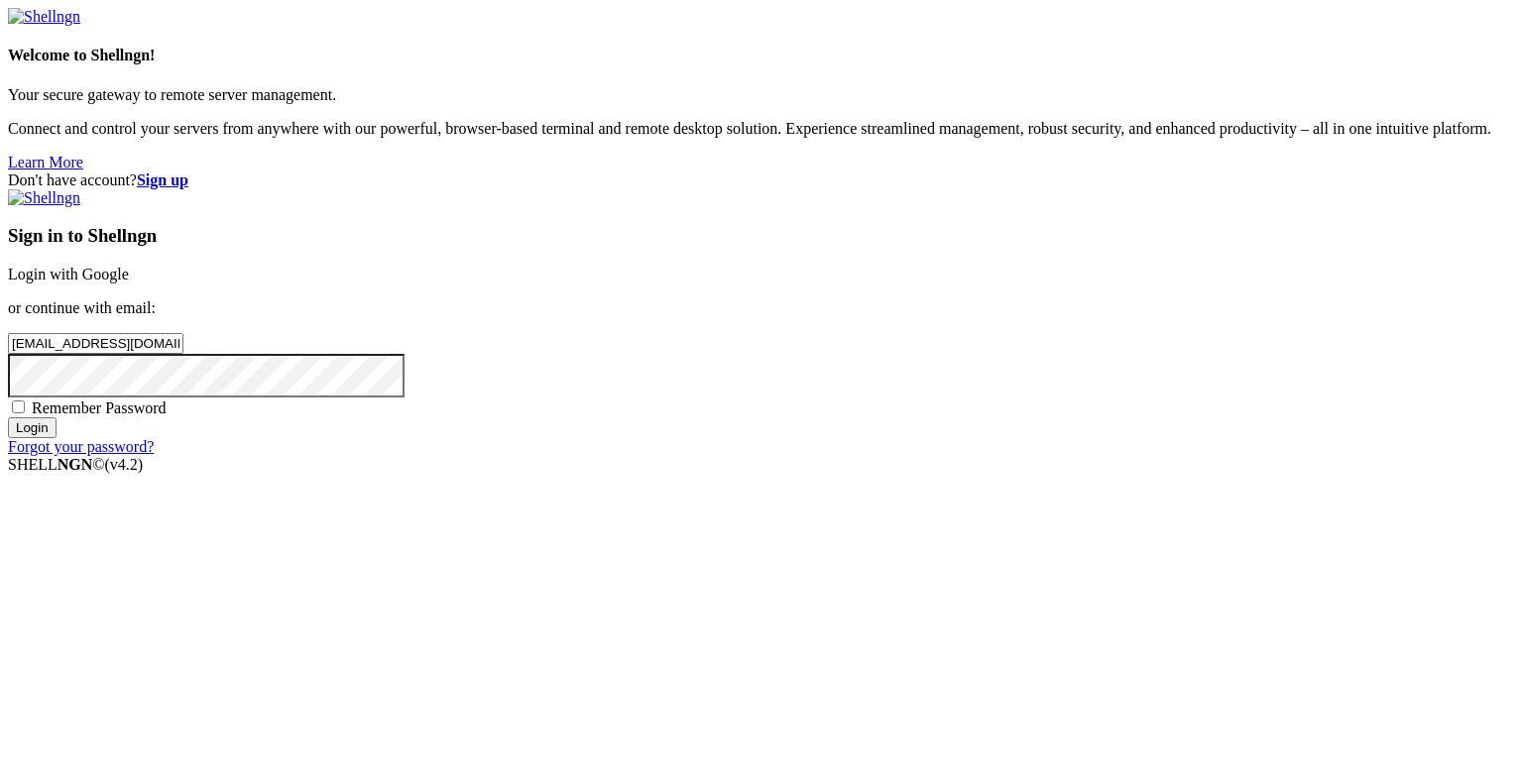 click on "Login" at bounding box center (32, 427) 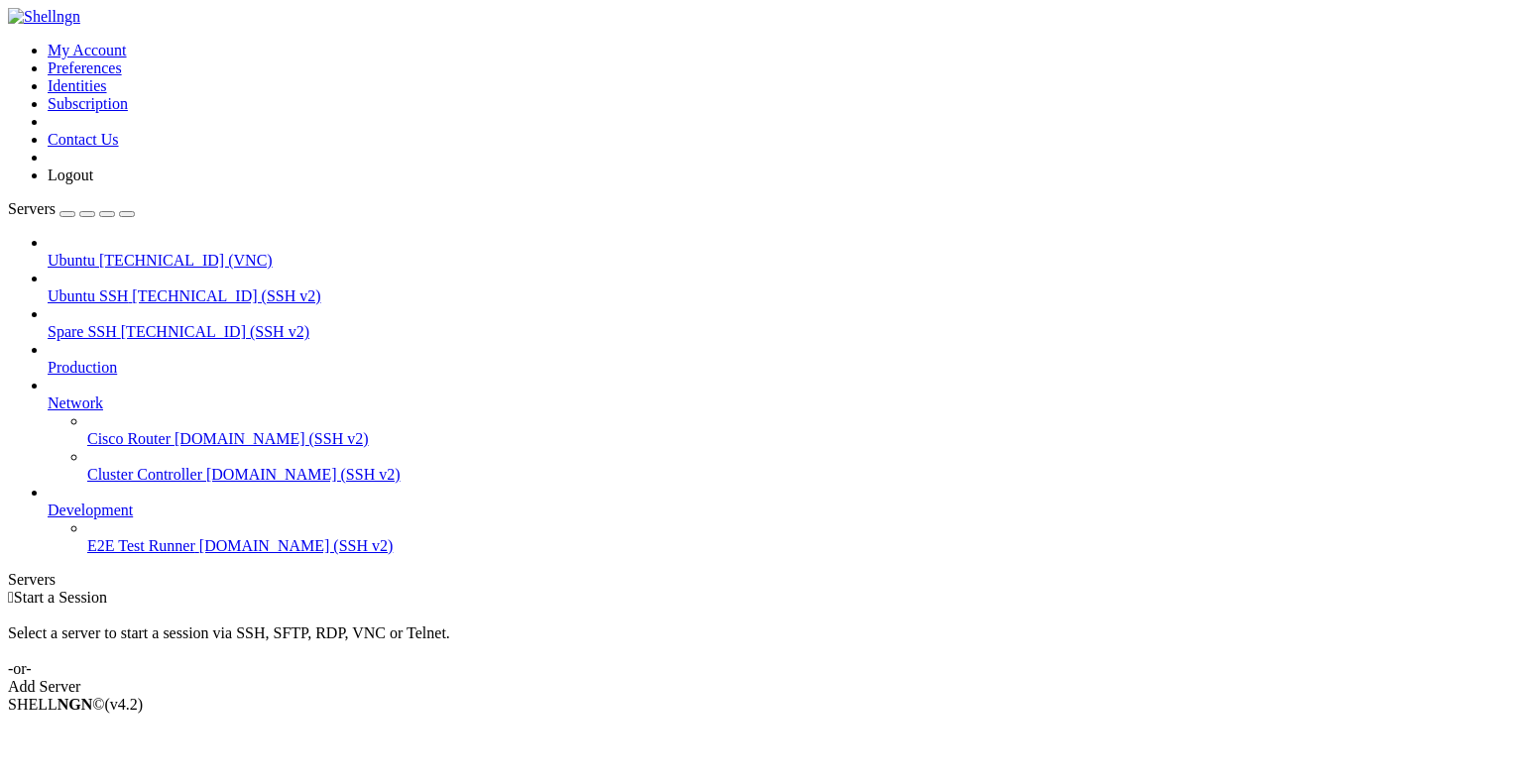 click on "Ubuntu" at bounding box center (71, 260) 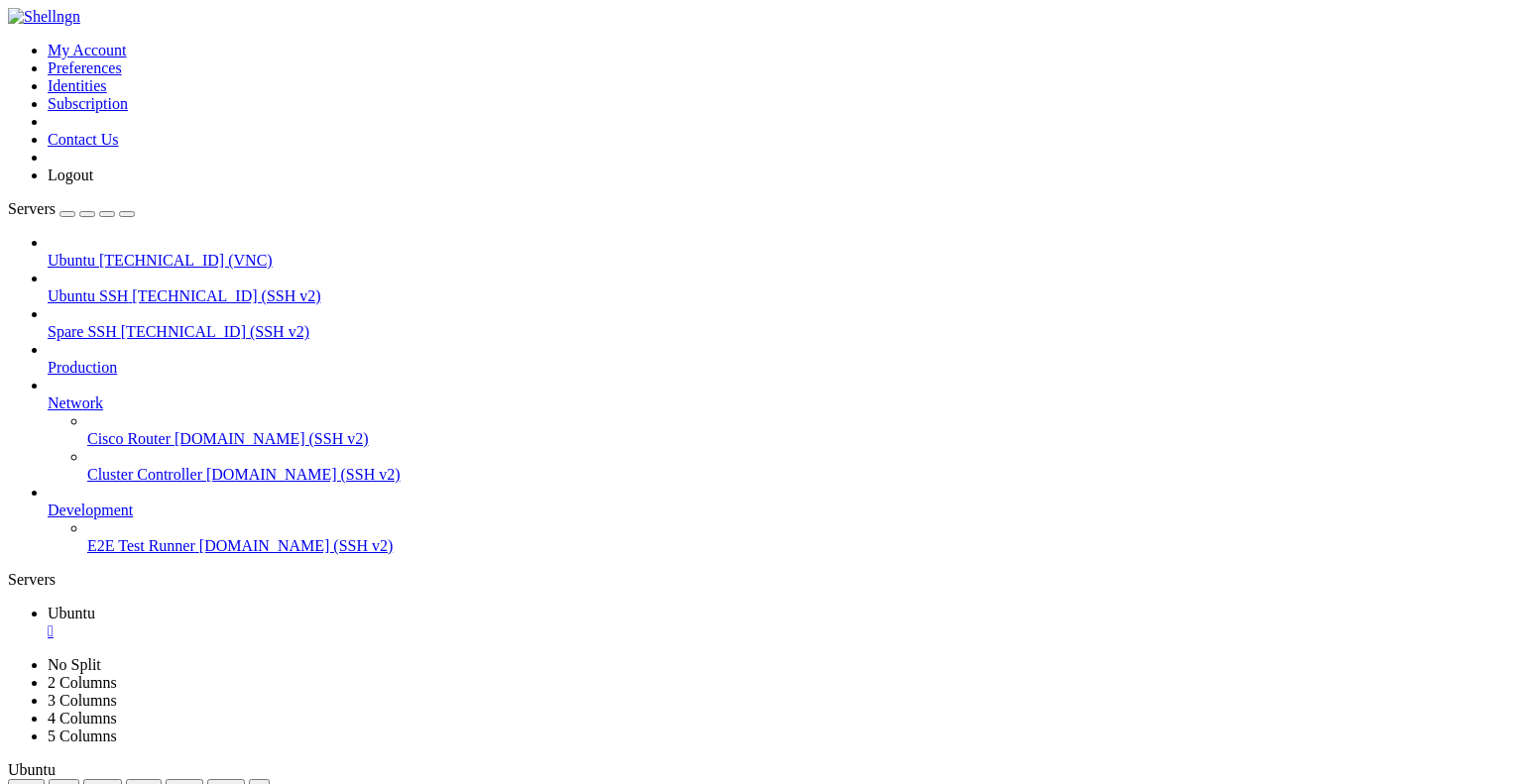scroll, scrollTop: 0, scrollLeft: 0, axis: both 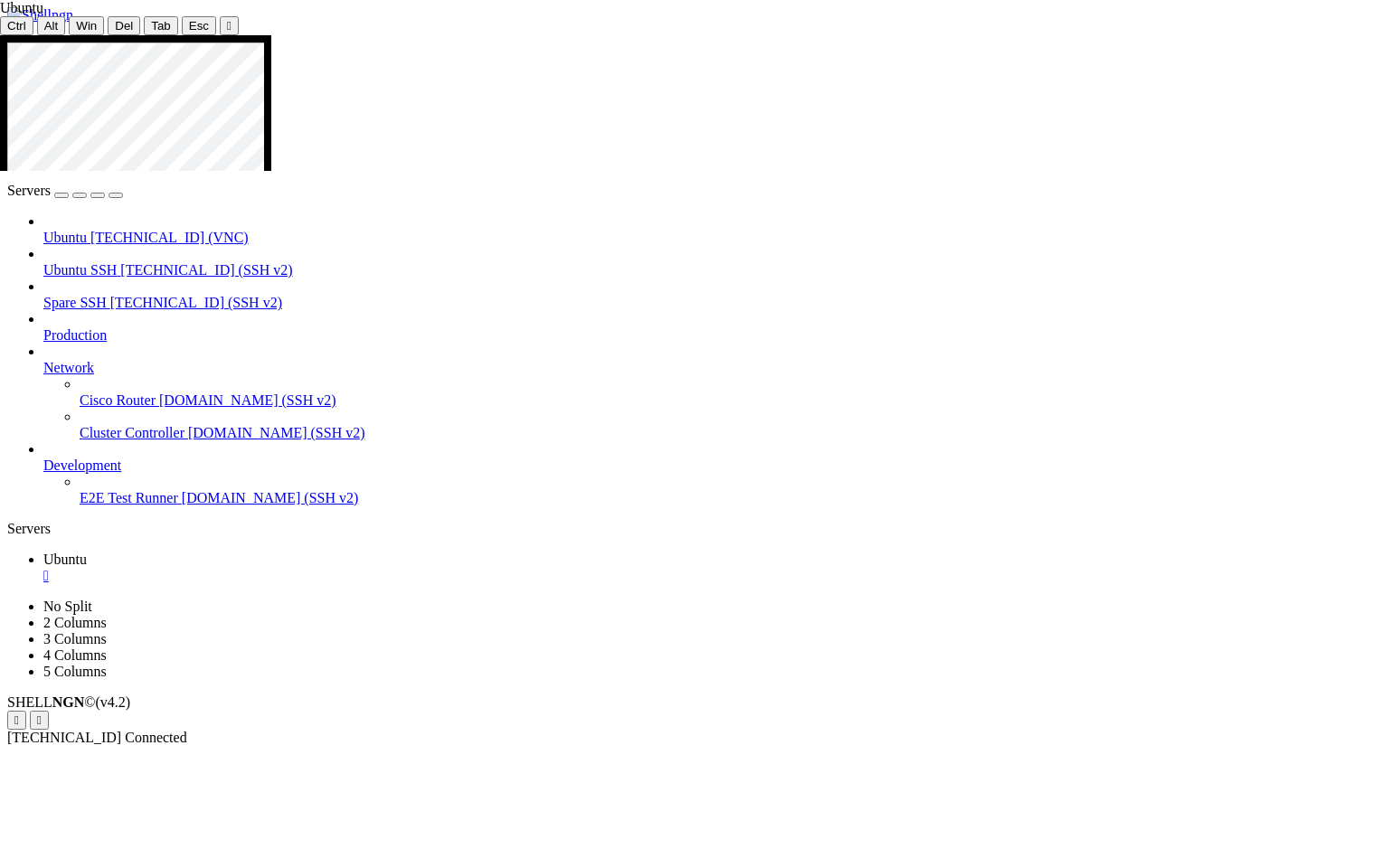 click at bounding box center (656, 1343) 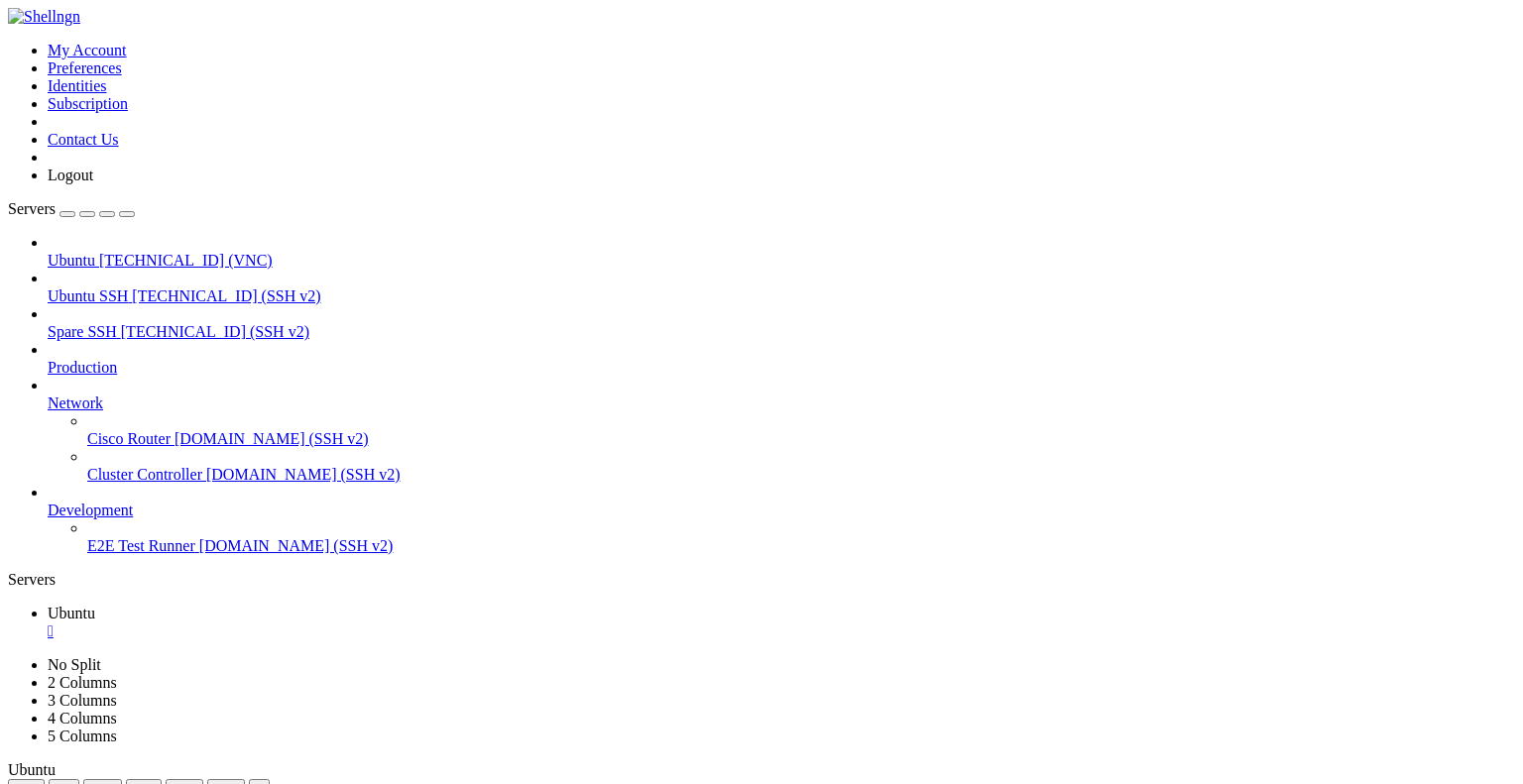 click at bounding box center (517, 1814) 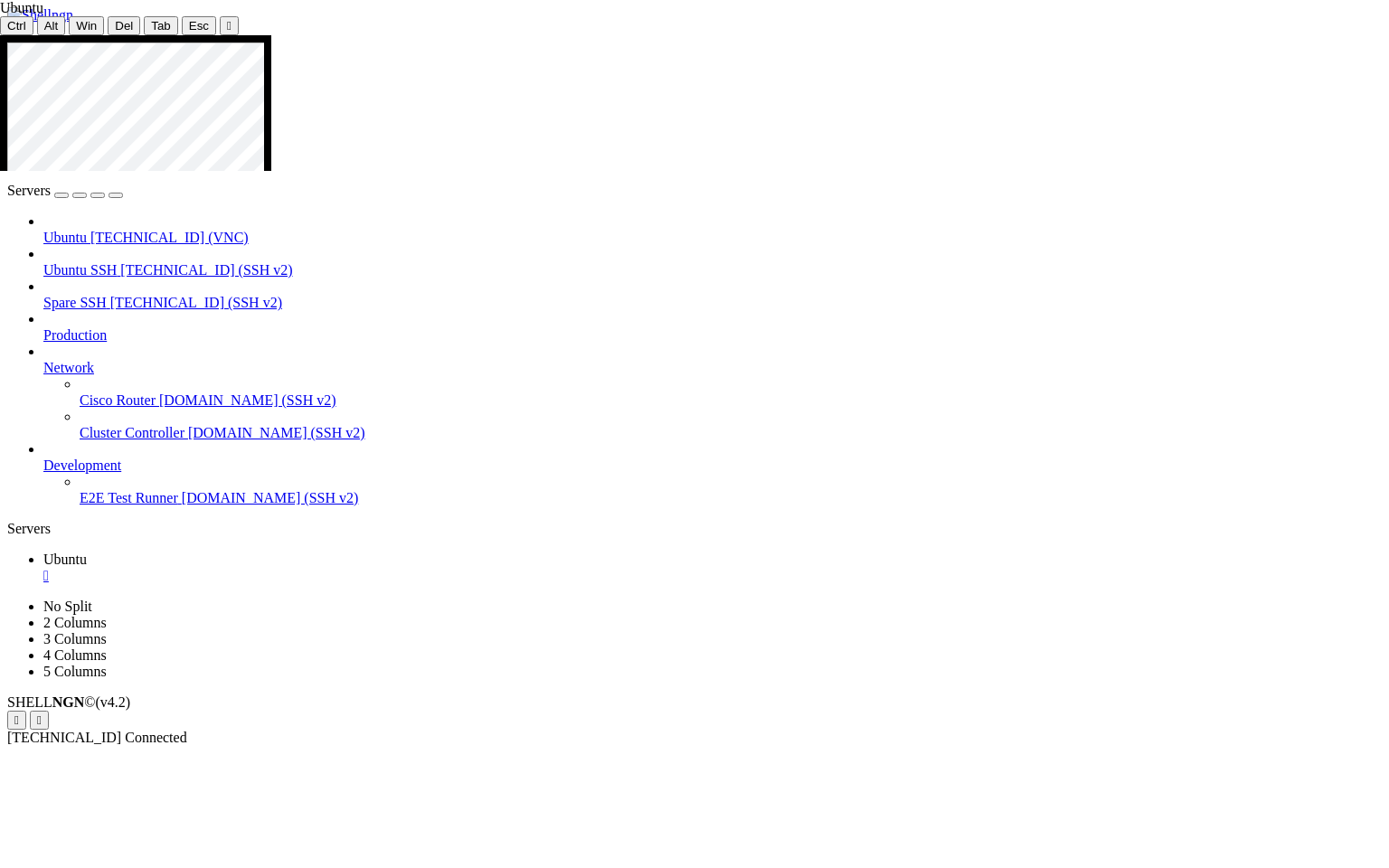 click at bounding box center [656, 1343] 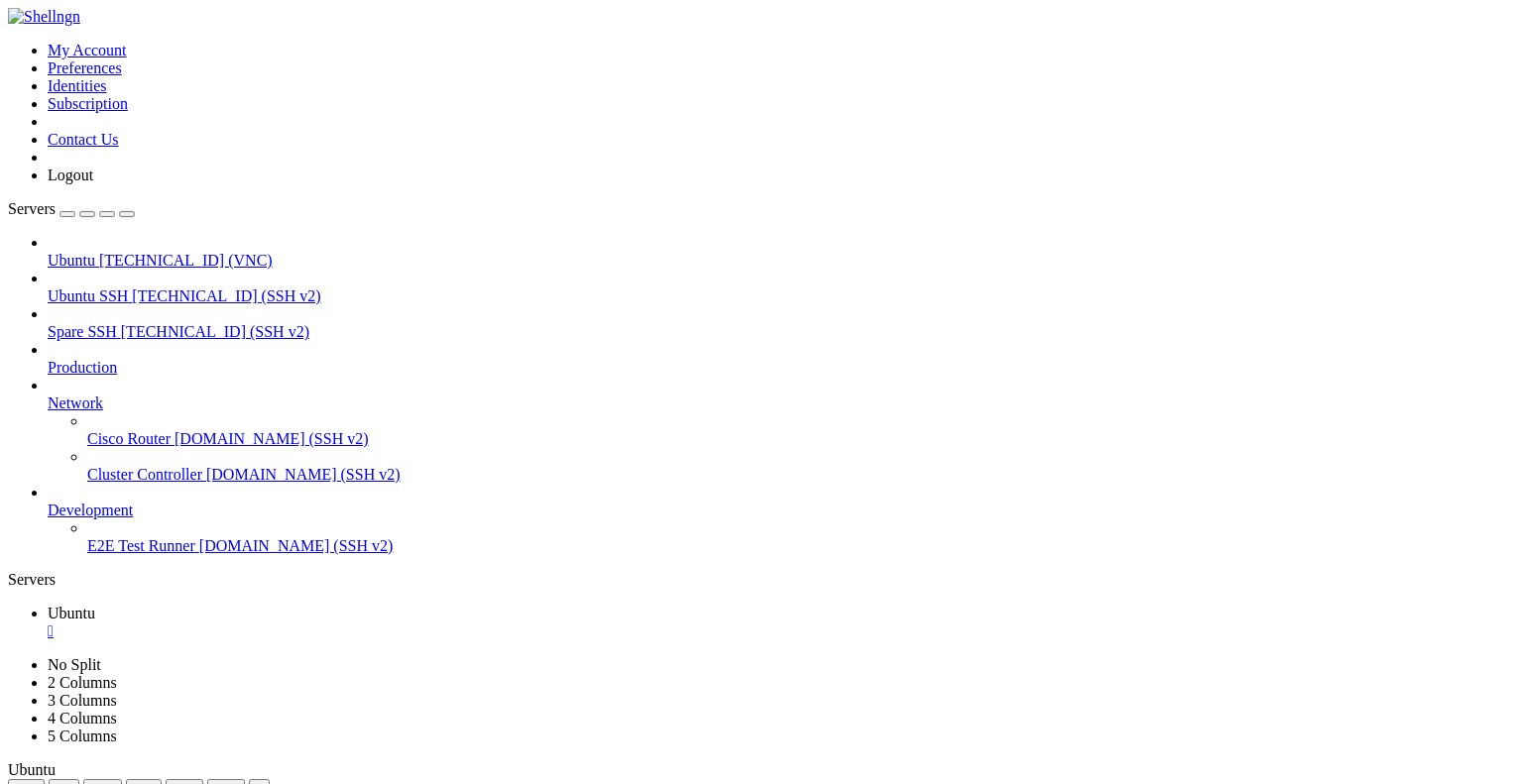 drag, startPoint x: 455, startPoint y: 68, endPoint x: 454, endPoint y: 141, distance: 73.00685 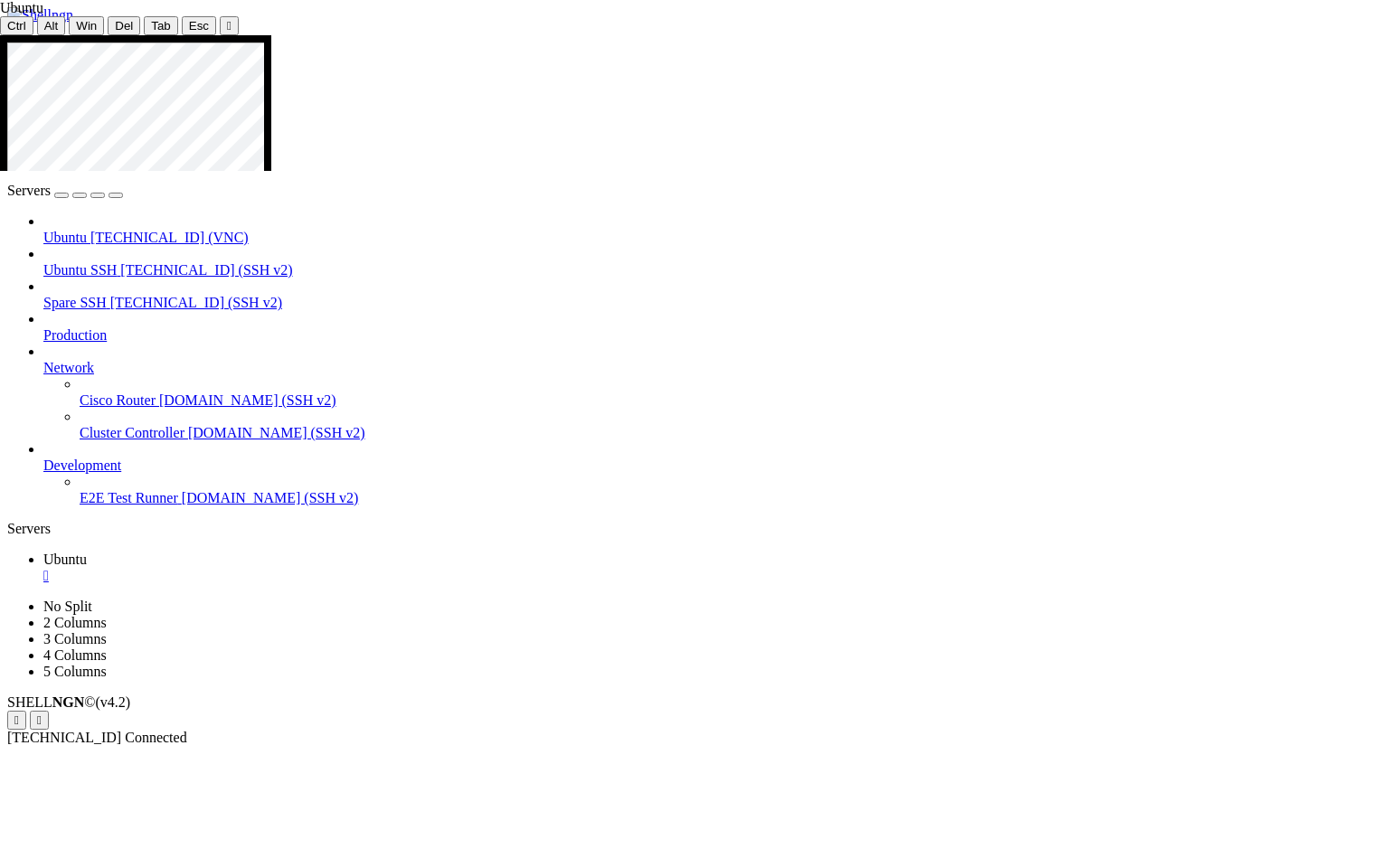 click at bounding box center [656, 1343] 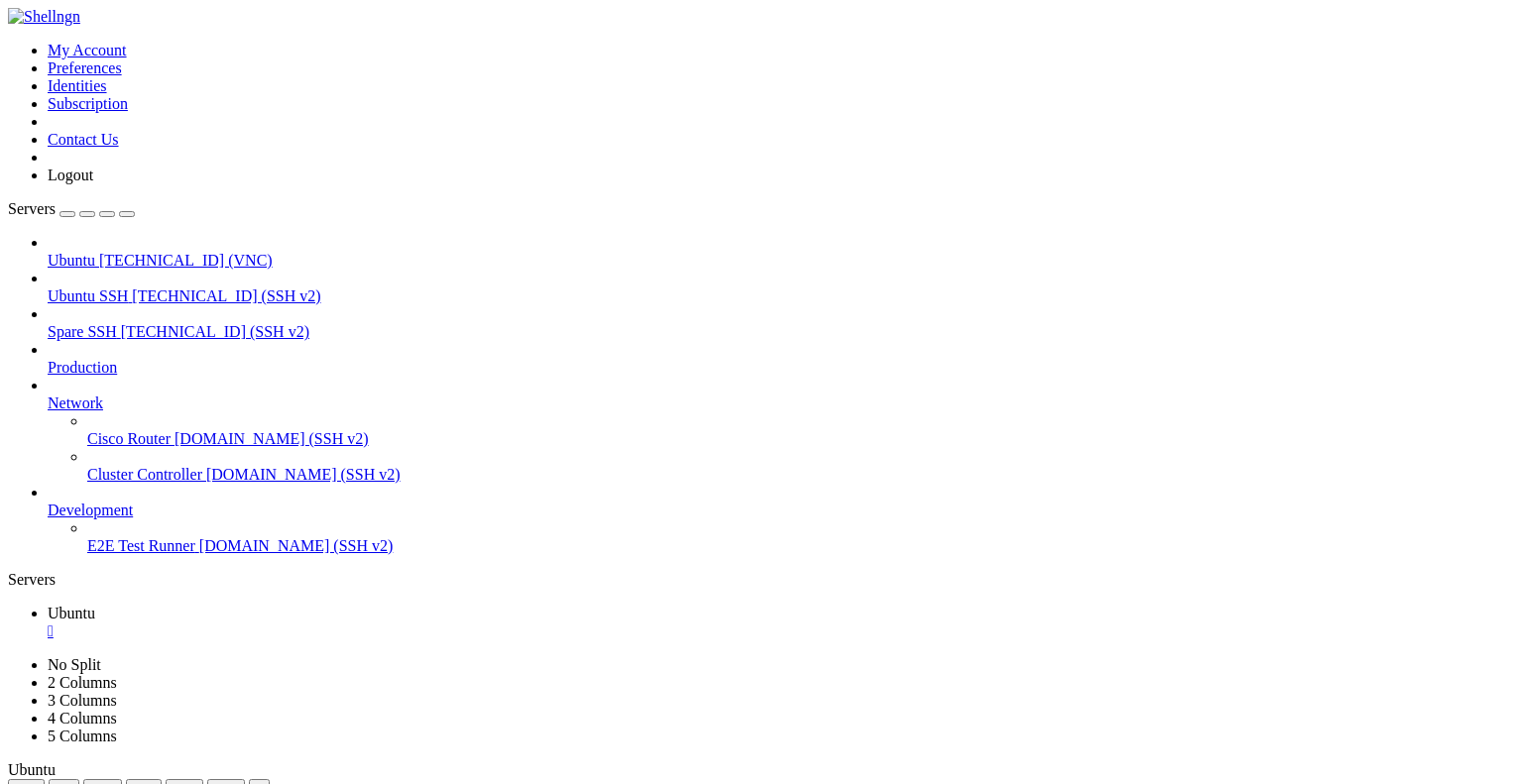 click at bounding box center (517, 1814) 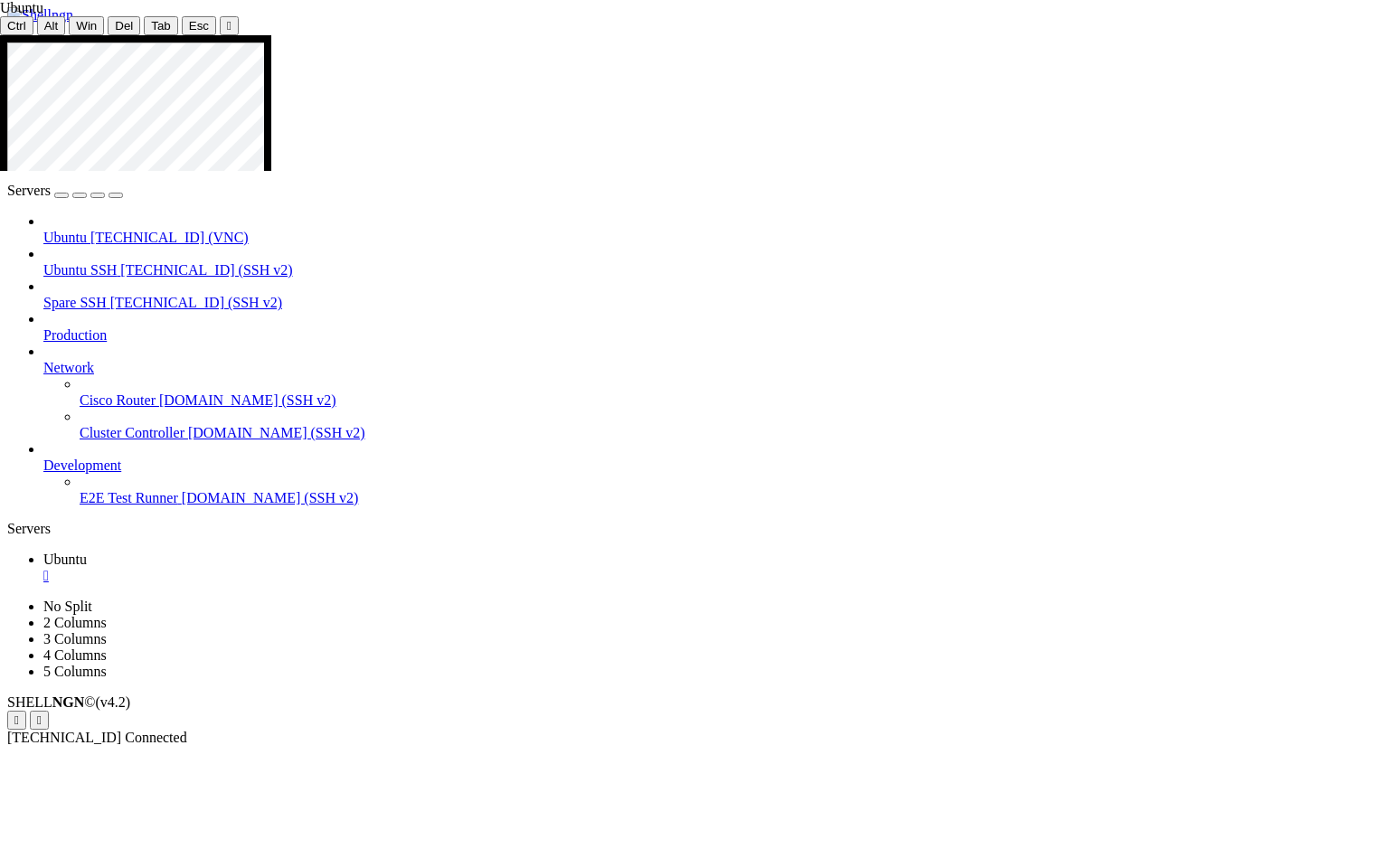 click at bounding box center (656, 1343) 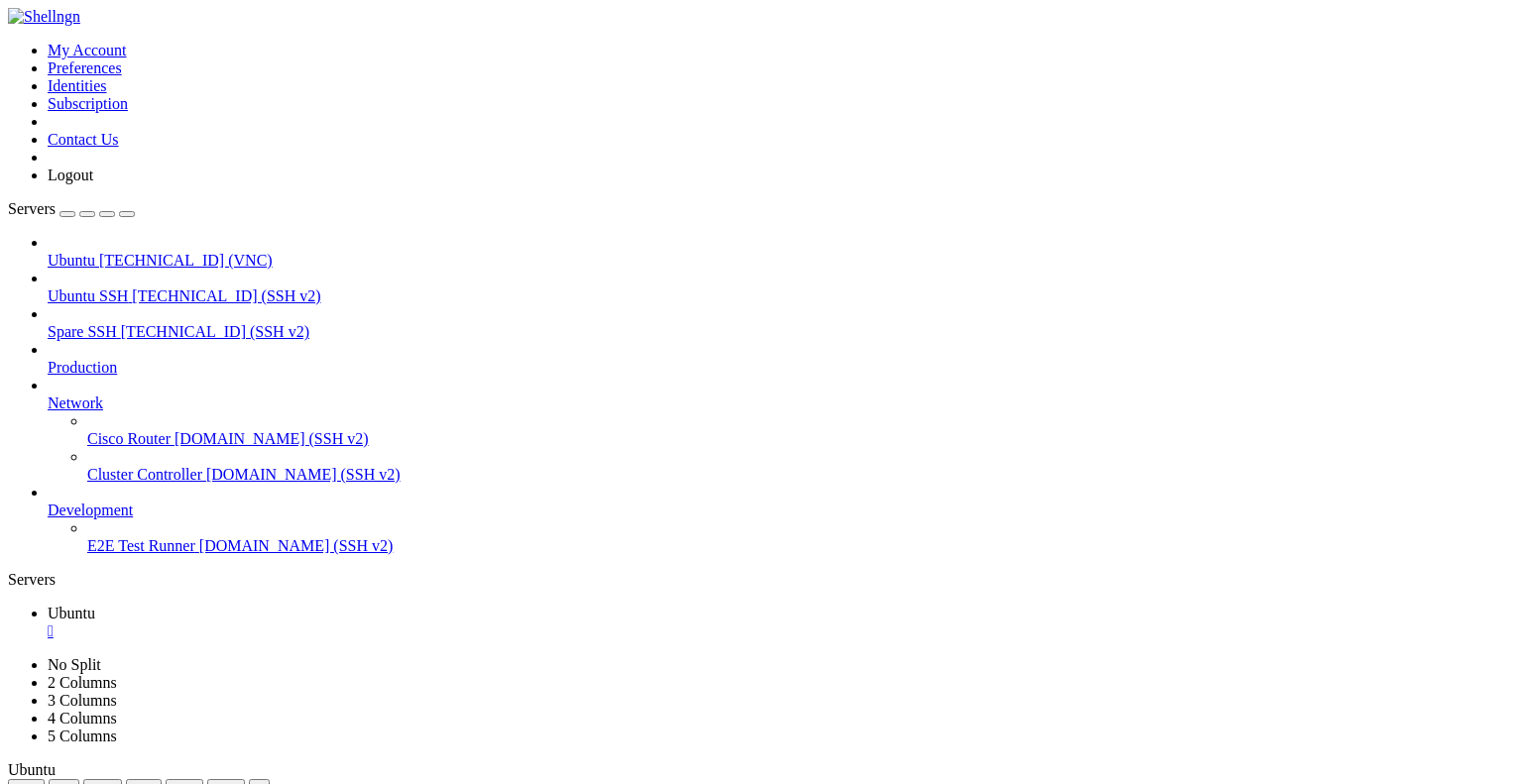 click at bounding box center [517, 1814] 